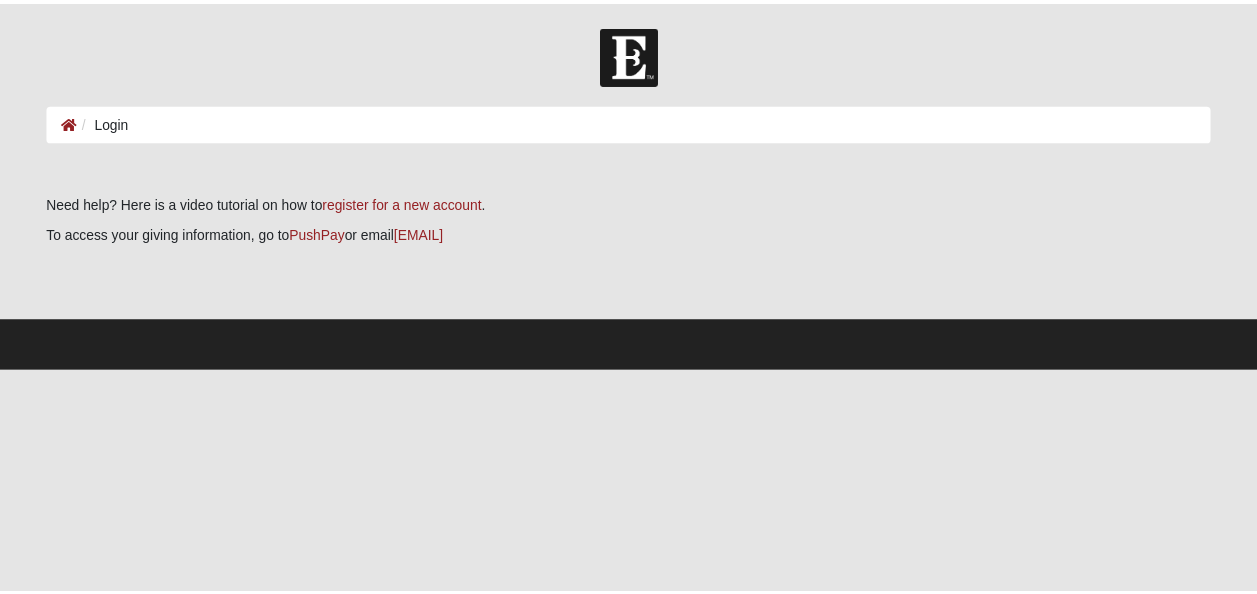 scroll, scrollTop: 0, scrollLeft: 0, axis: both 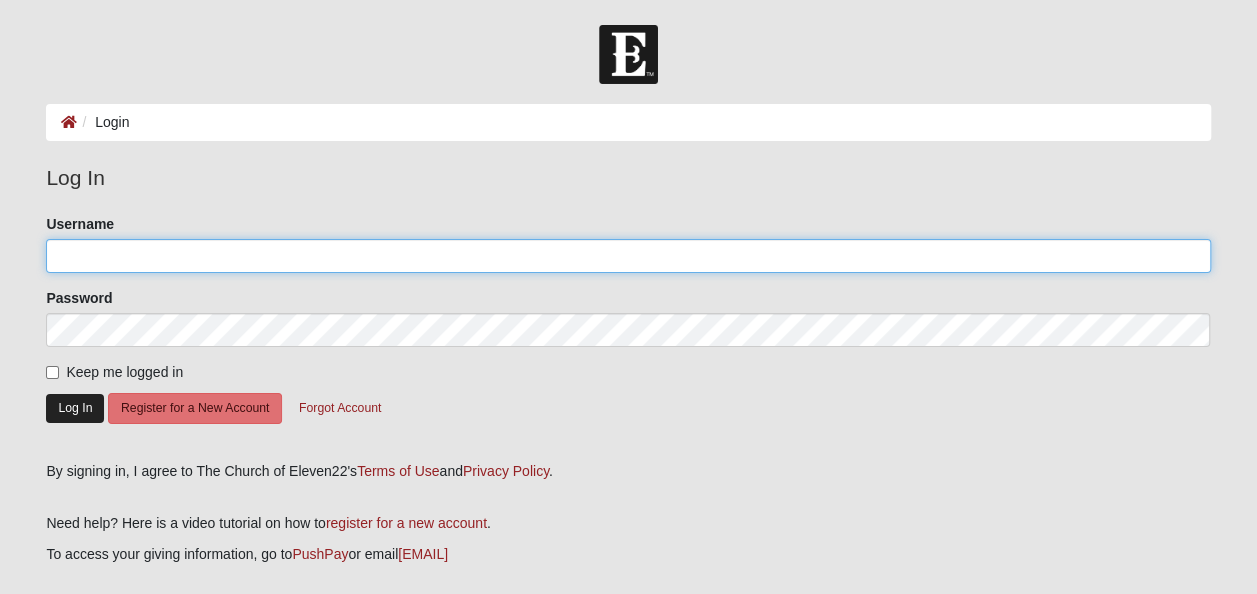 type on "[EMAIL]" 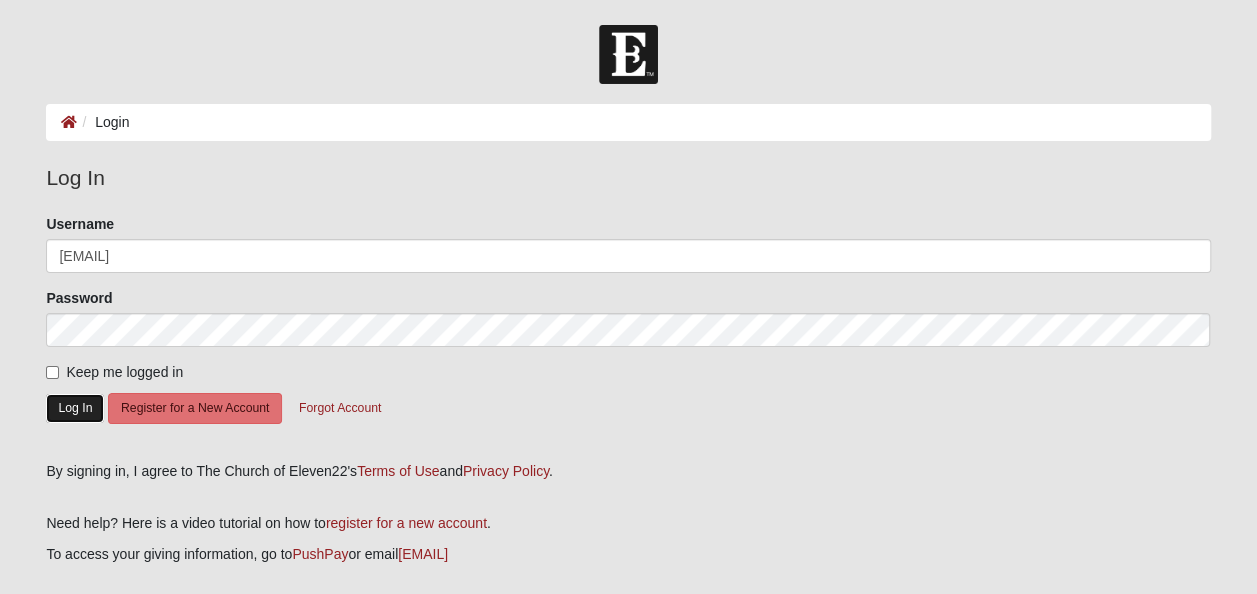 click on "Log In" 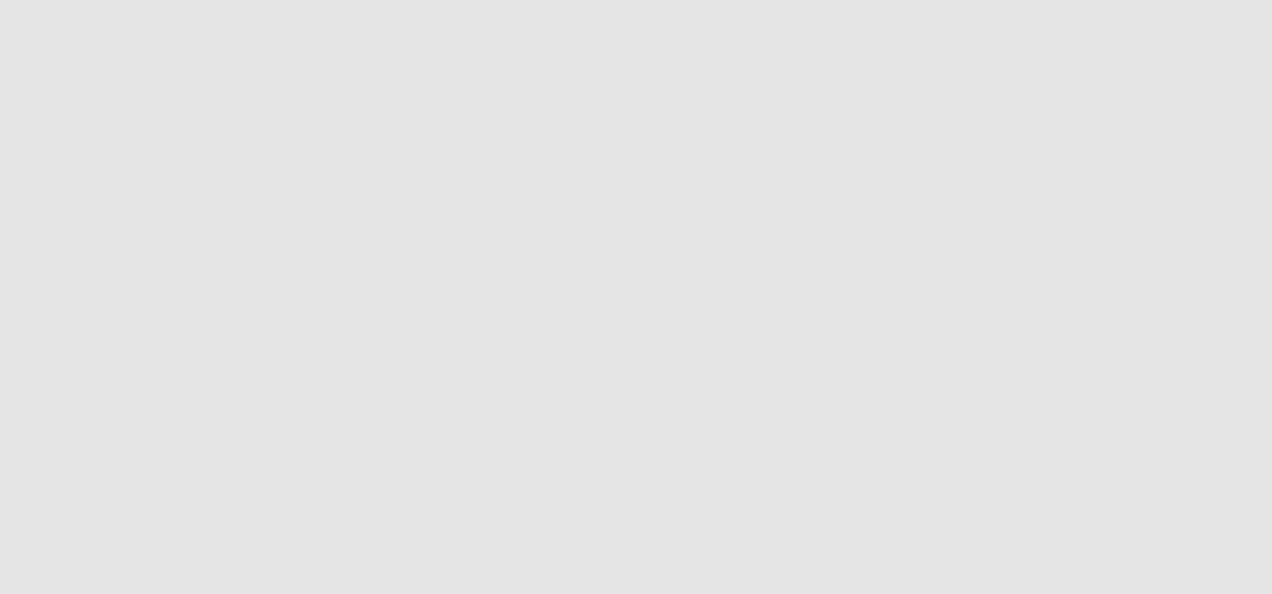 scroll, scrollTop: 0, scrollLeft: 0, axis: both 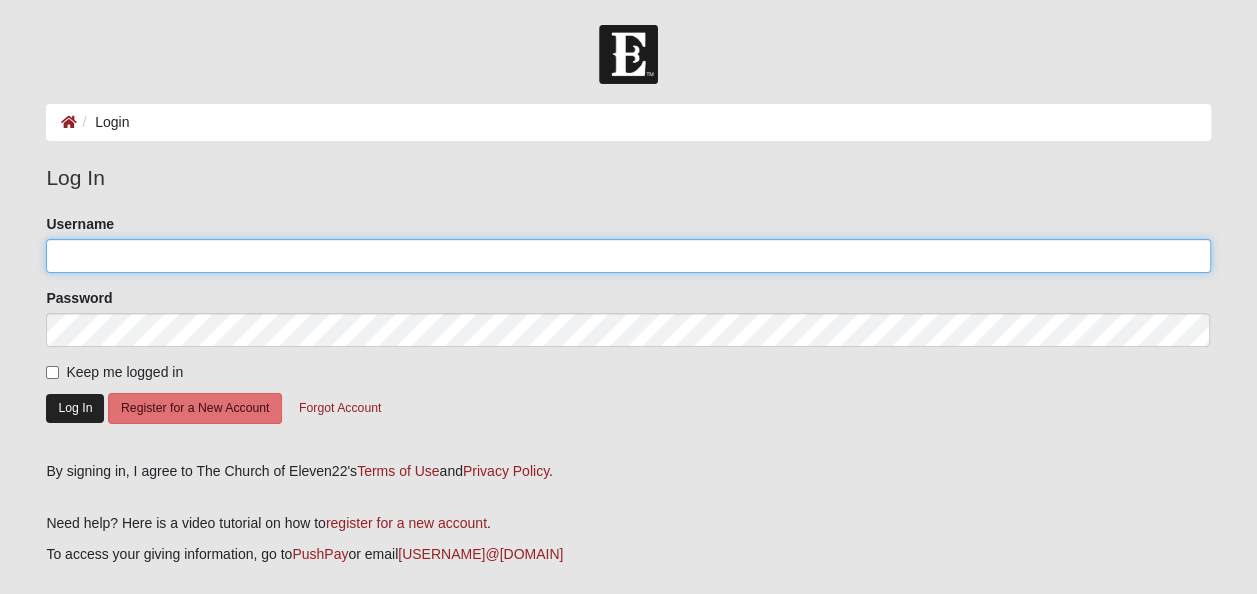 type on "[EMAIL]" 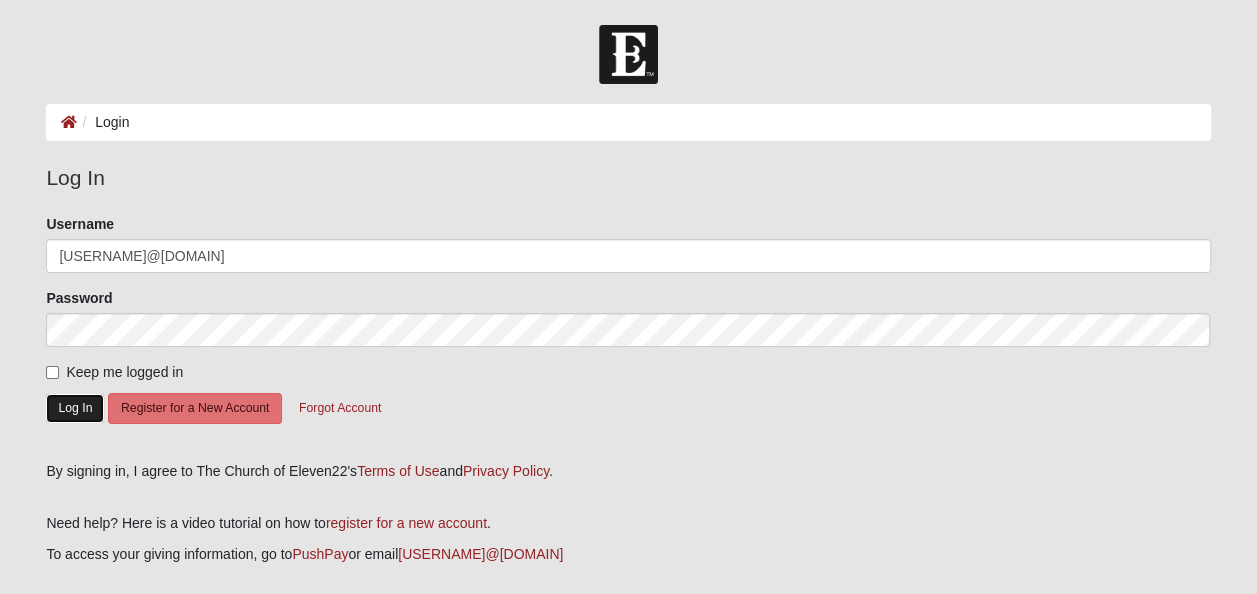 click on "Log In" 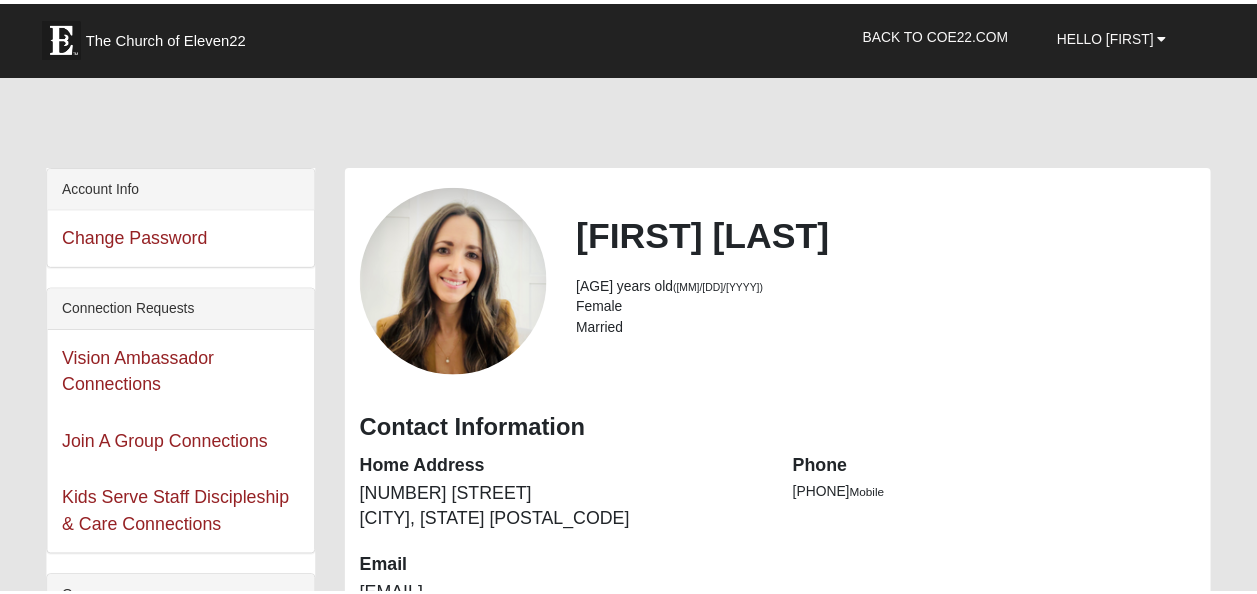 scroll, scrollTop: 0, scrollLeft: 0, axis: both 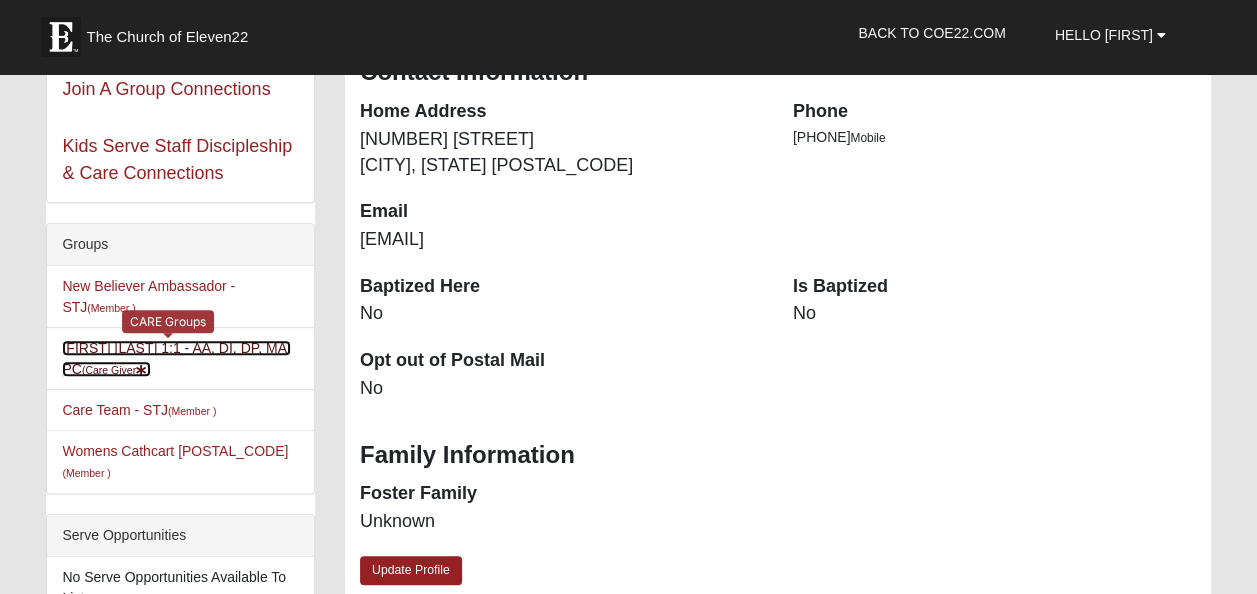 click on "[FIRST] [LAST] 1:1 - AA, DI, DP, MA, PC  (Care Giver
)" at bounding box center (176, 358) 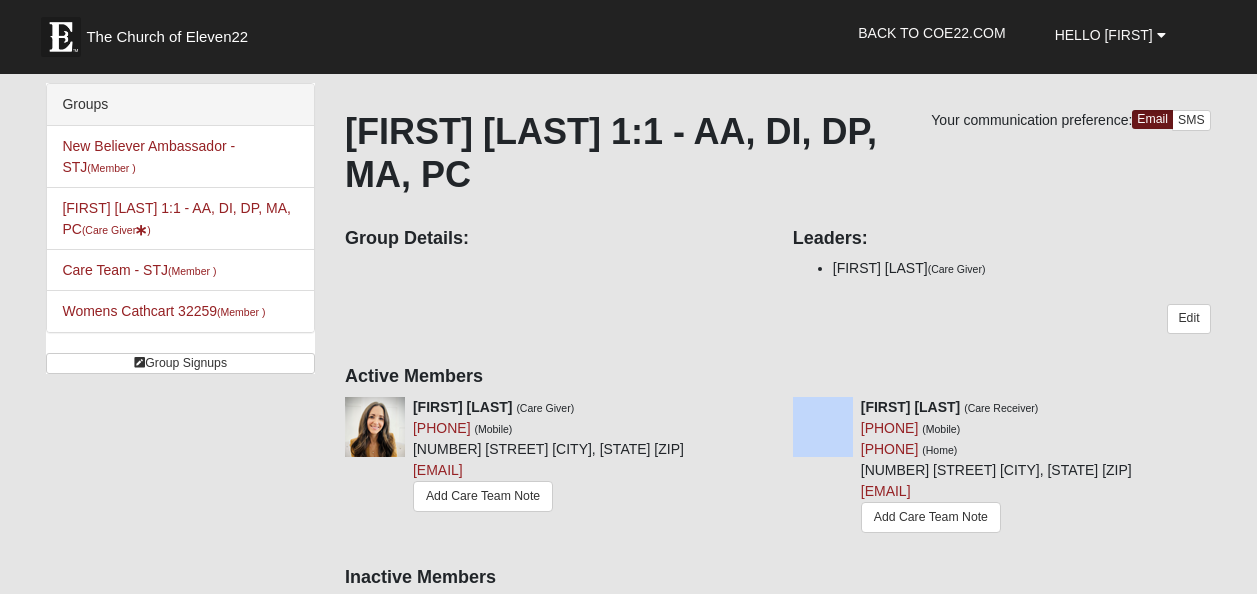scroll, scrollTop: 0, scrollLeft: 0, axis: both 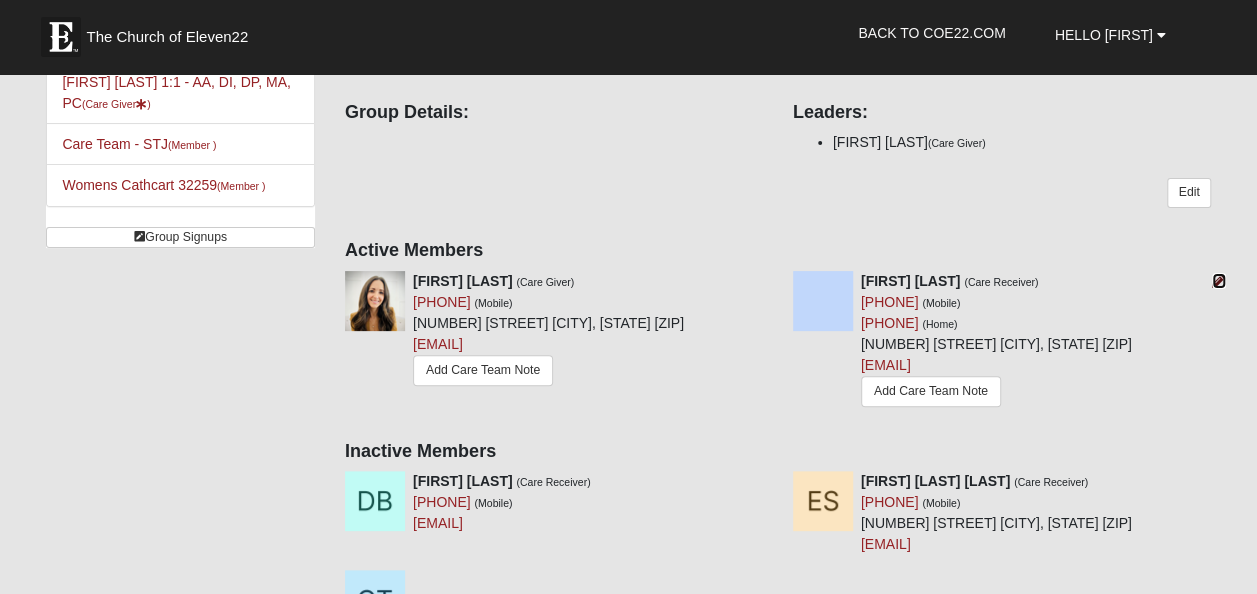 click at bounding box center (1219, 281) 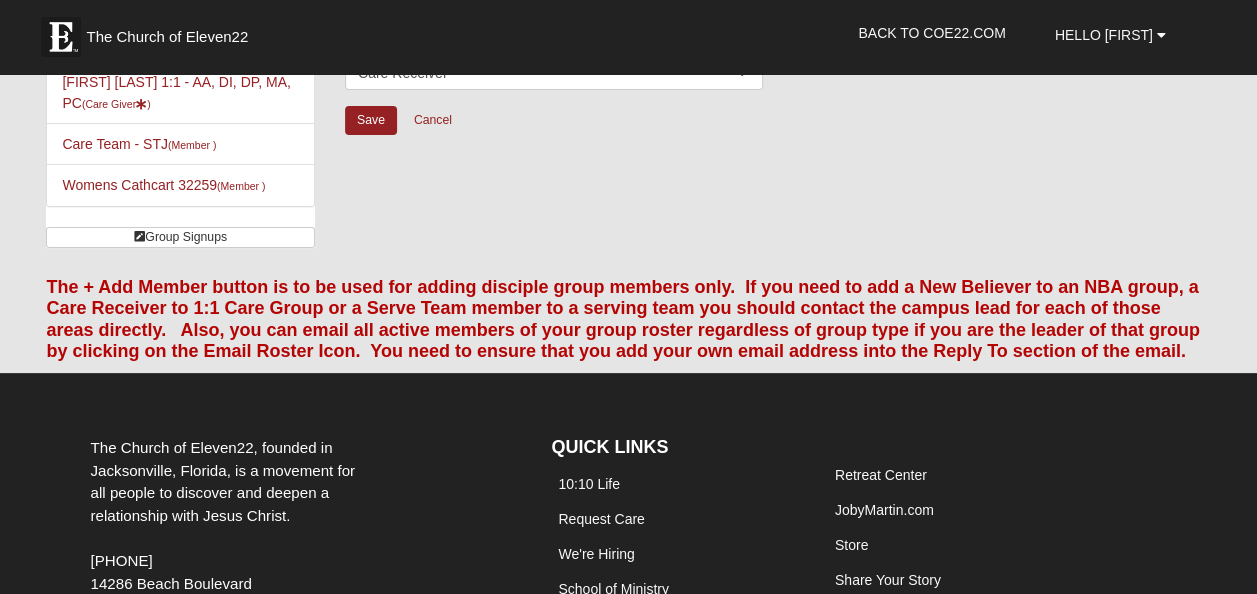 scroll, scrollTop: 0, scrollLeft: 0, axis: both 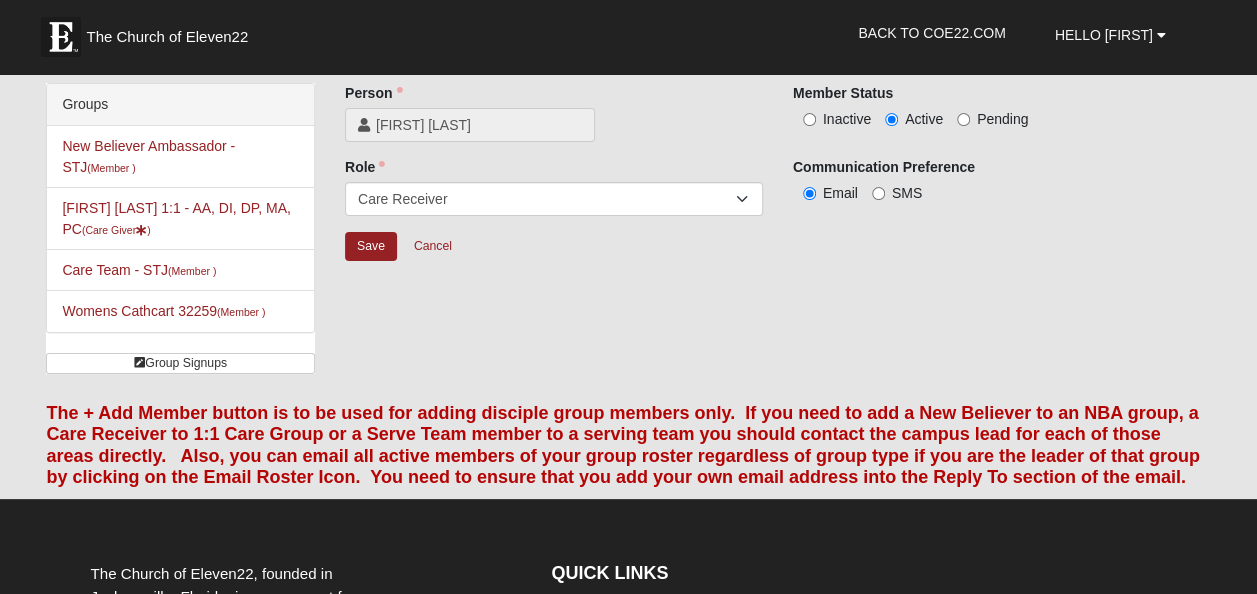 click on "Inactive" at bounding box center (847, 119) 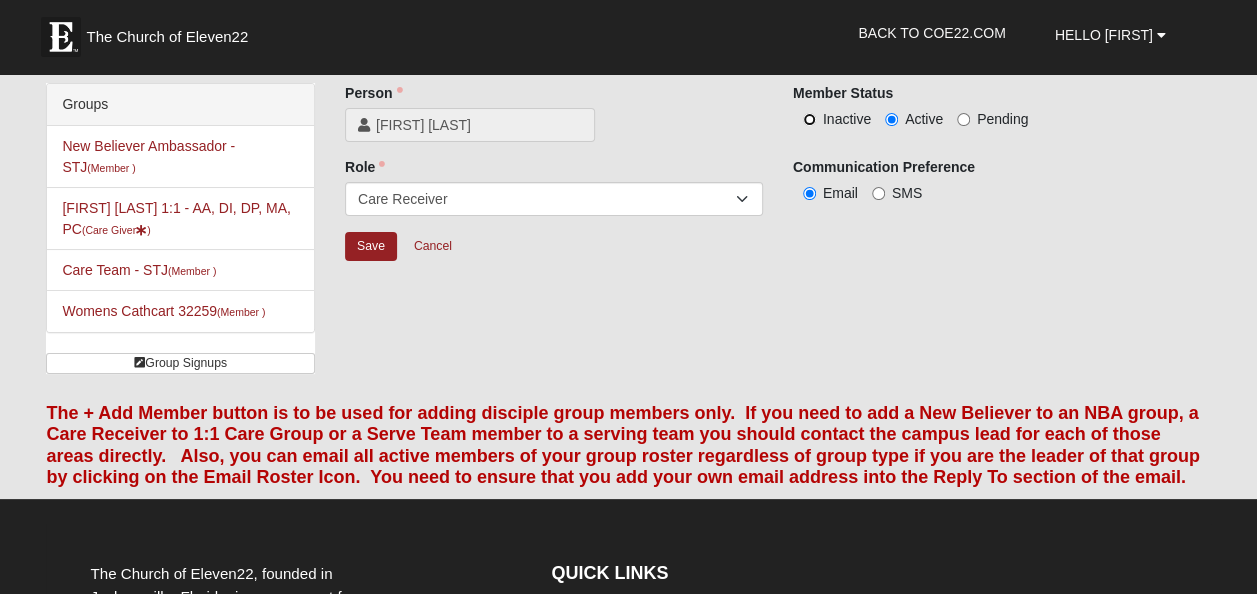 click on "Inactive" at bounding box center [809, 119] 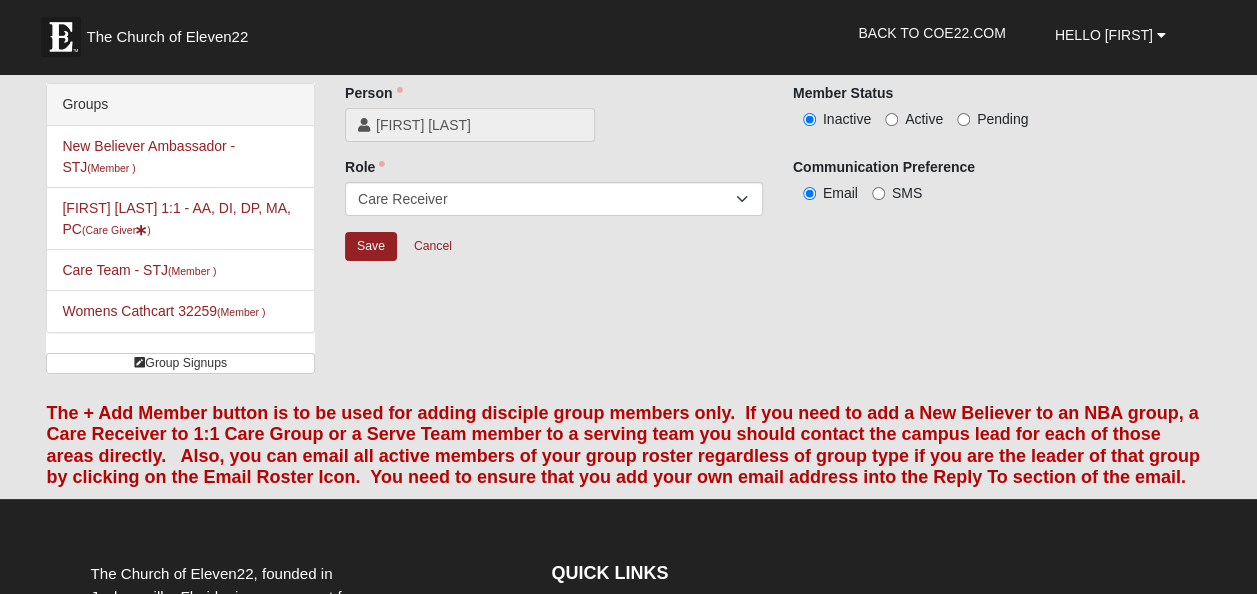 click on "Active" at bounding box center (924, 119) 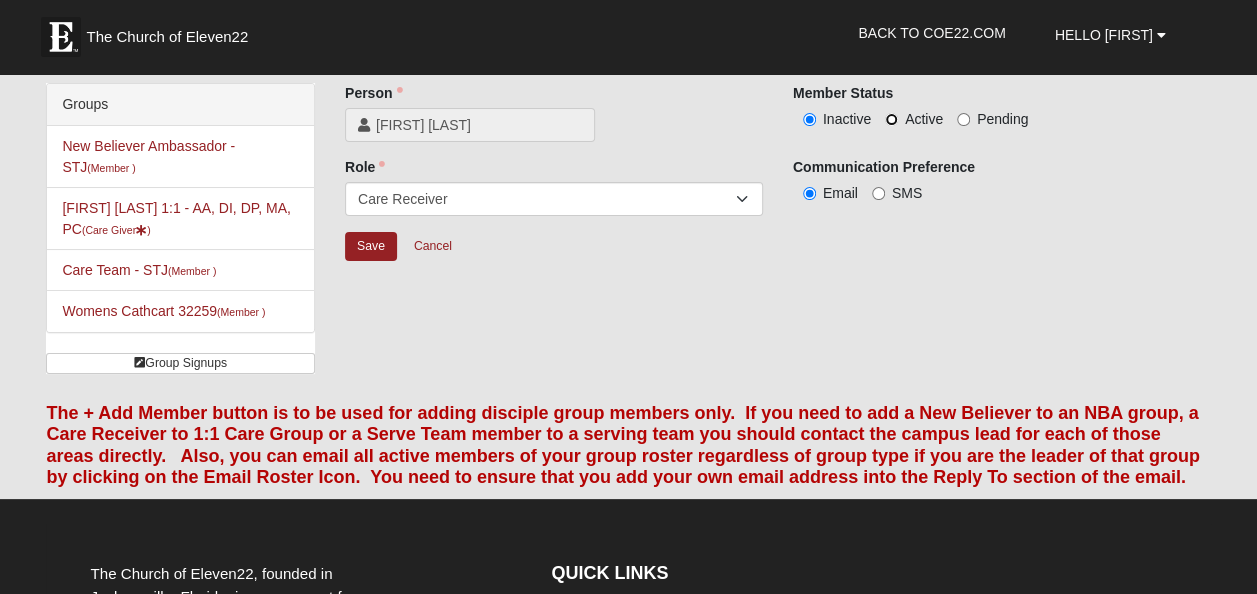 click on "Active" at bounding box center [891, 119] 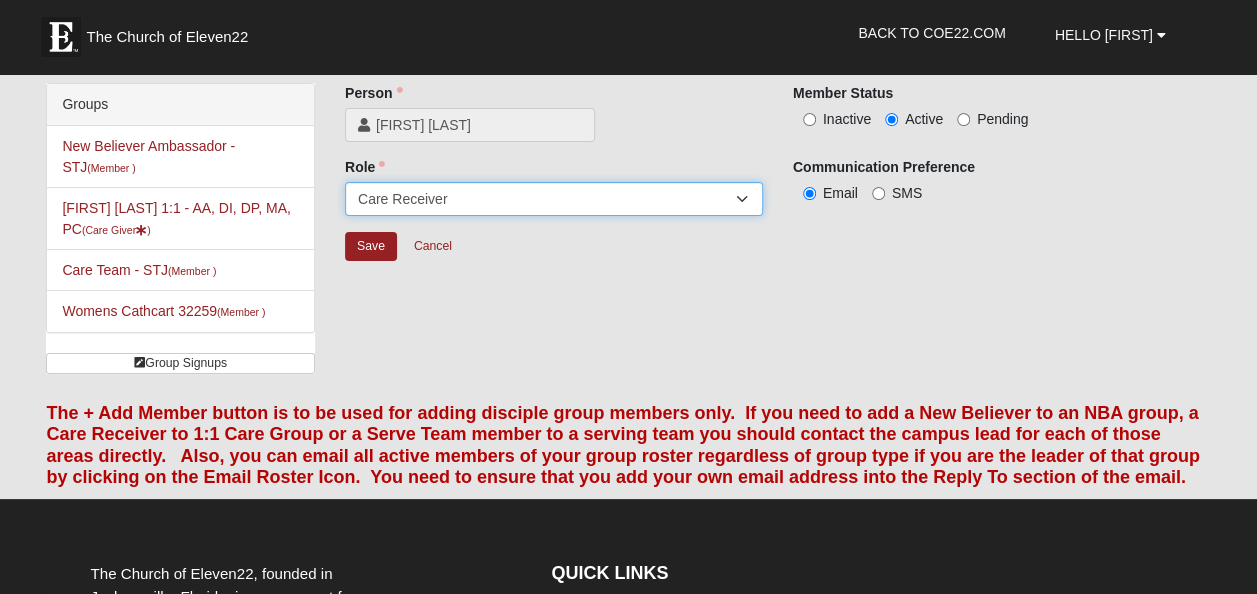 click on "Member
Leader
Care Giver
Care Receiver
Marriage Mentor
Marriage Mentee" at bounding box center [554, 199] 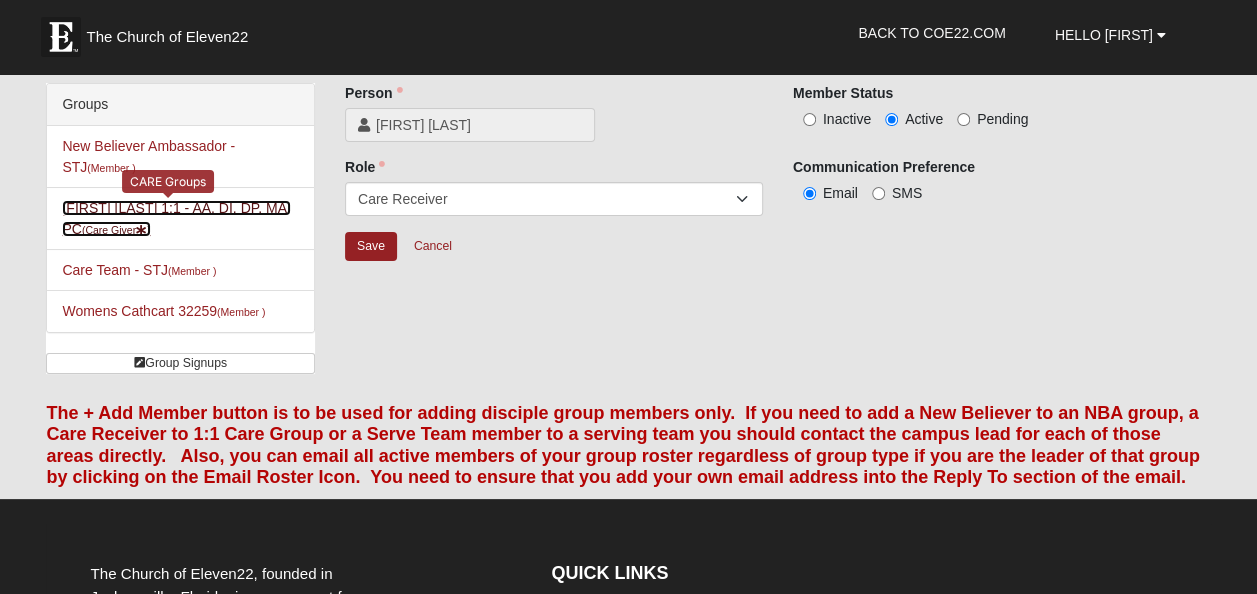 click on "Krystal Patterson 1:1 - AA, DI, DP, MA, PC  (Care Giver
)" at bounding box center (176, 218) 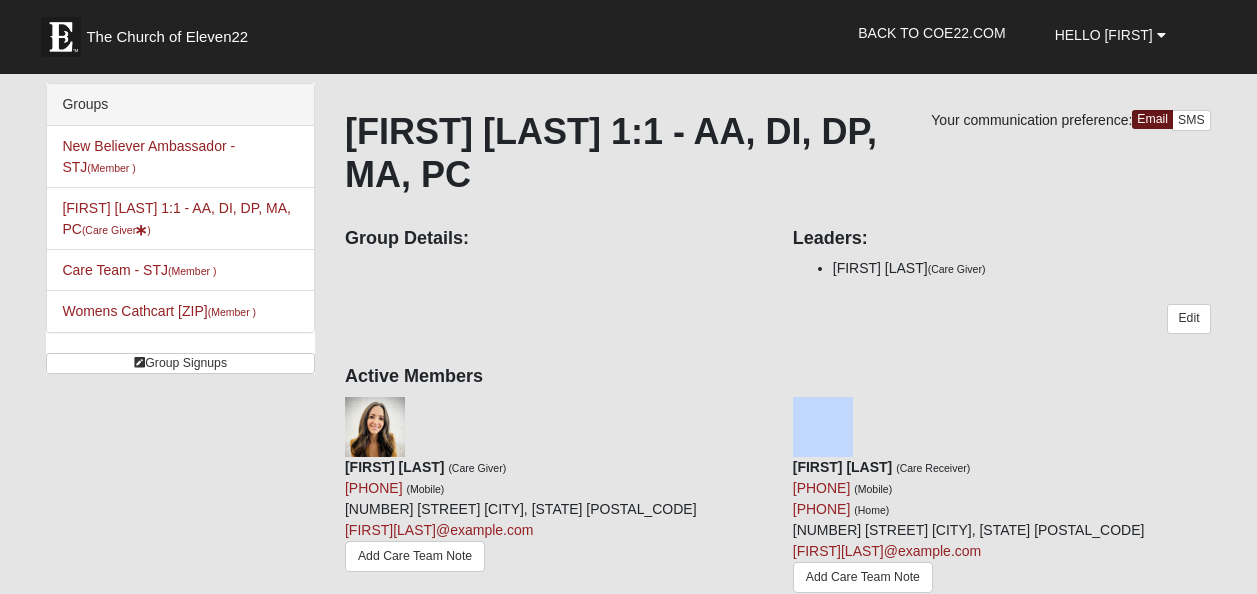 scroll, scrollTop: 0, scrollLeft: 0, axis: both 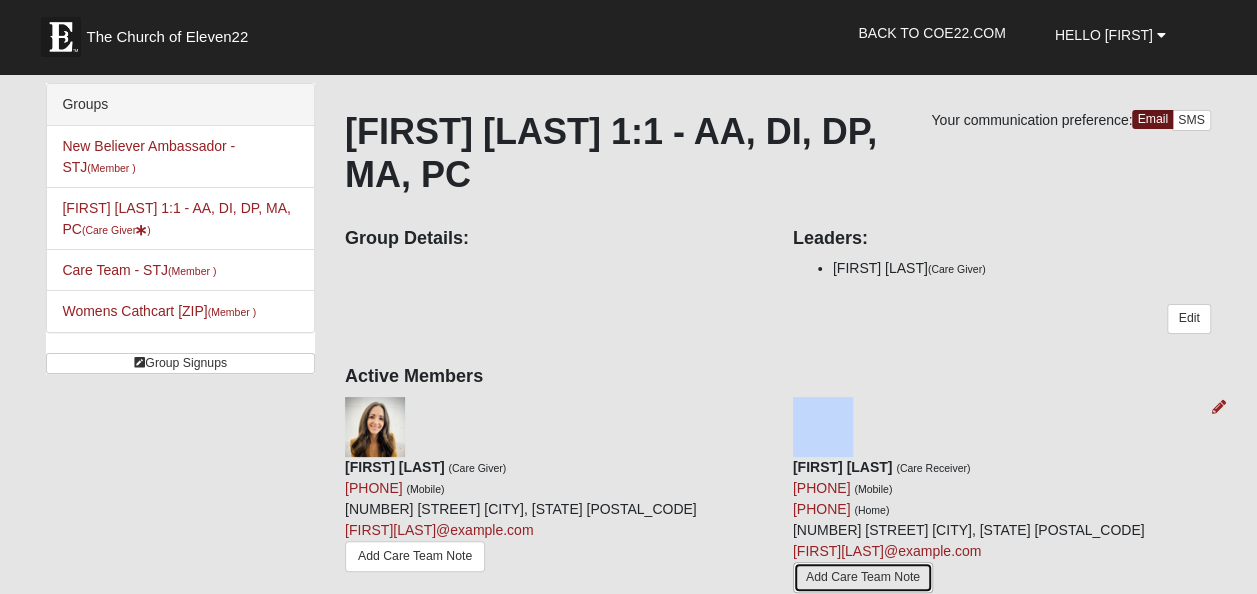 click on "Add Care Team Note" at bounding box center (863, 577) 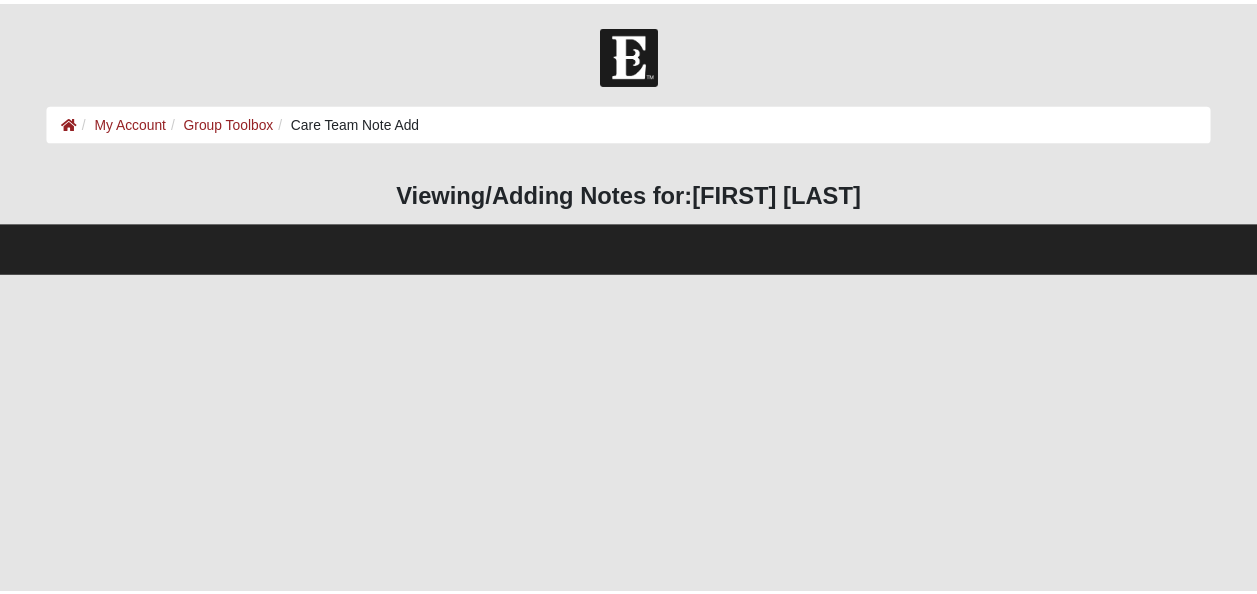 scroll, scrollTop: 0, scrollLeft: 0, axis: both 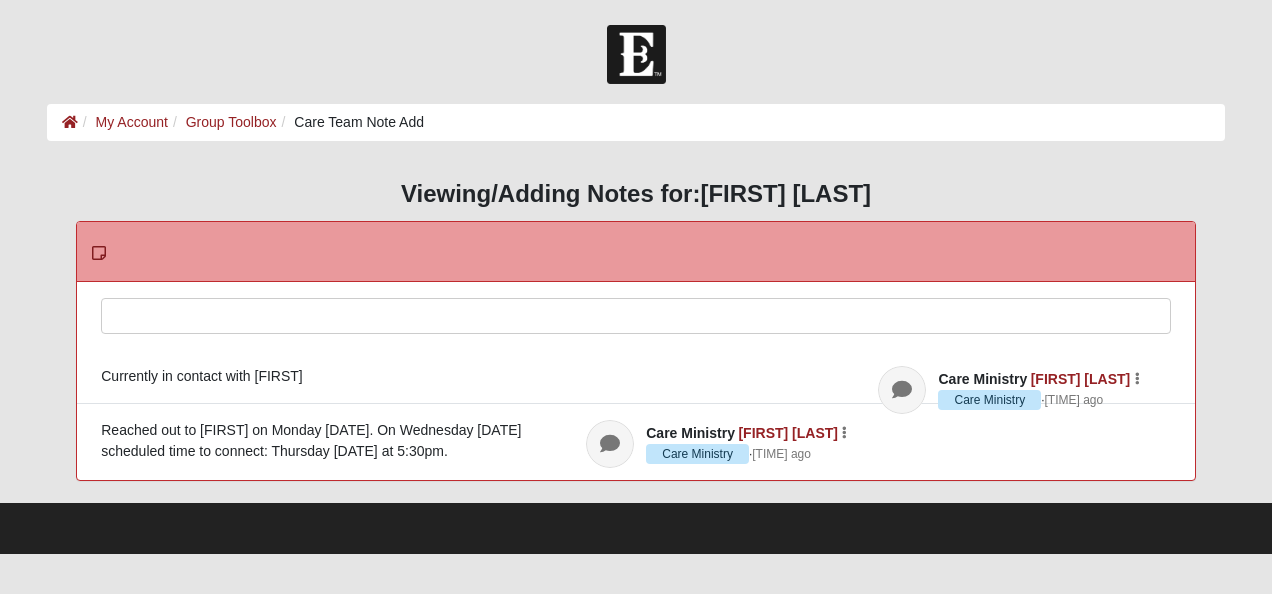 click at bounding box center (635, 343) 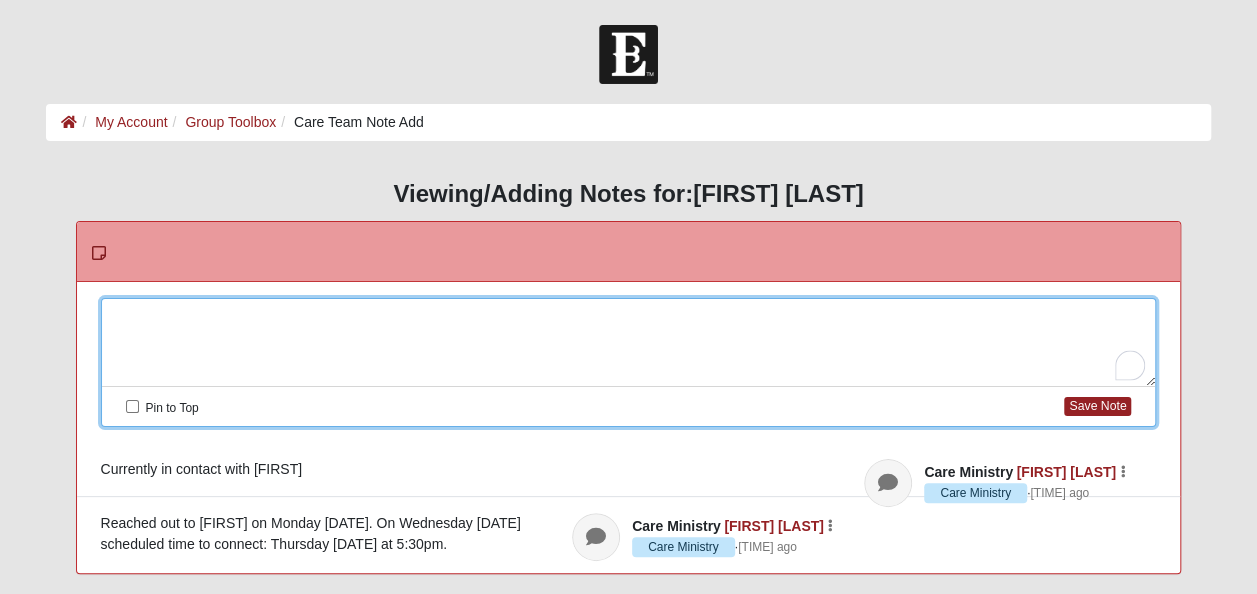 type 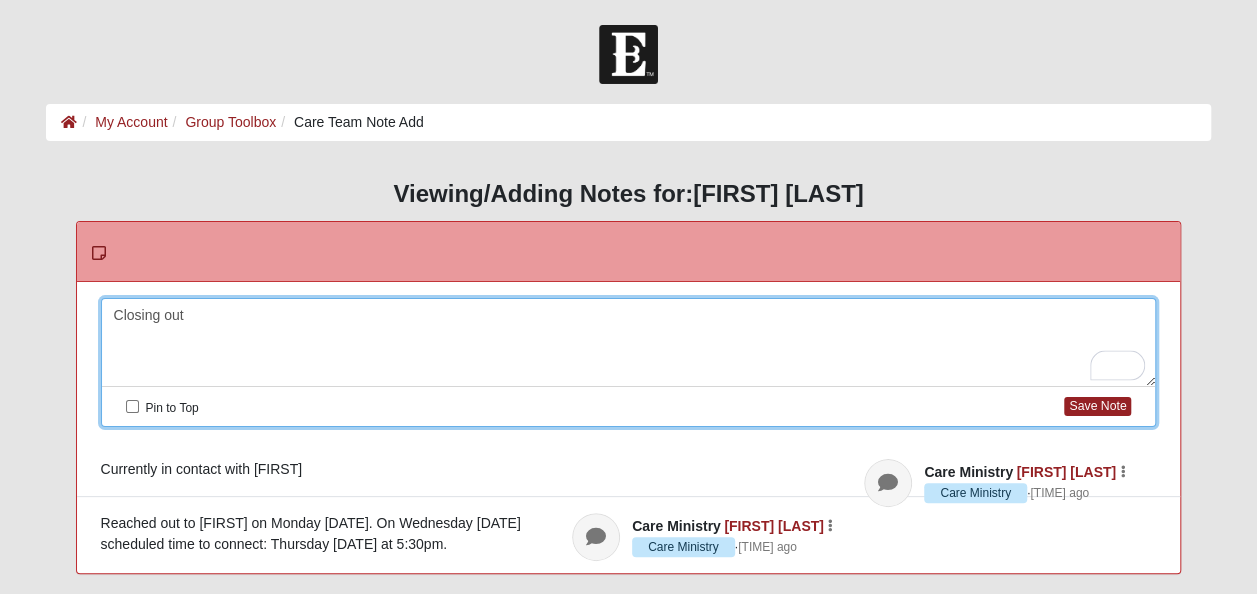 click on "Please correct the following:    Closing out   Pin to Top  Save Note  Care Ministry Krystal Patterson Care Ministry   ·   17 days ago  Edit  Watch  Delete Currently in contact with Allison Care Ministry Krystal Patterson Care Ministry   ·   67 days ago  Edit  Watch  Delete Reached out to Allison on Monday 5/26.  On Wednesday 5/28 scheduled time to connect: Thursday 5/29 at 5:30pm." at bounding box center (629, 427) 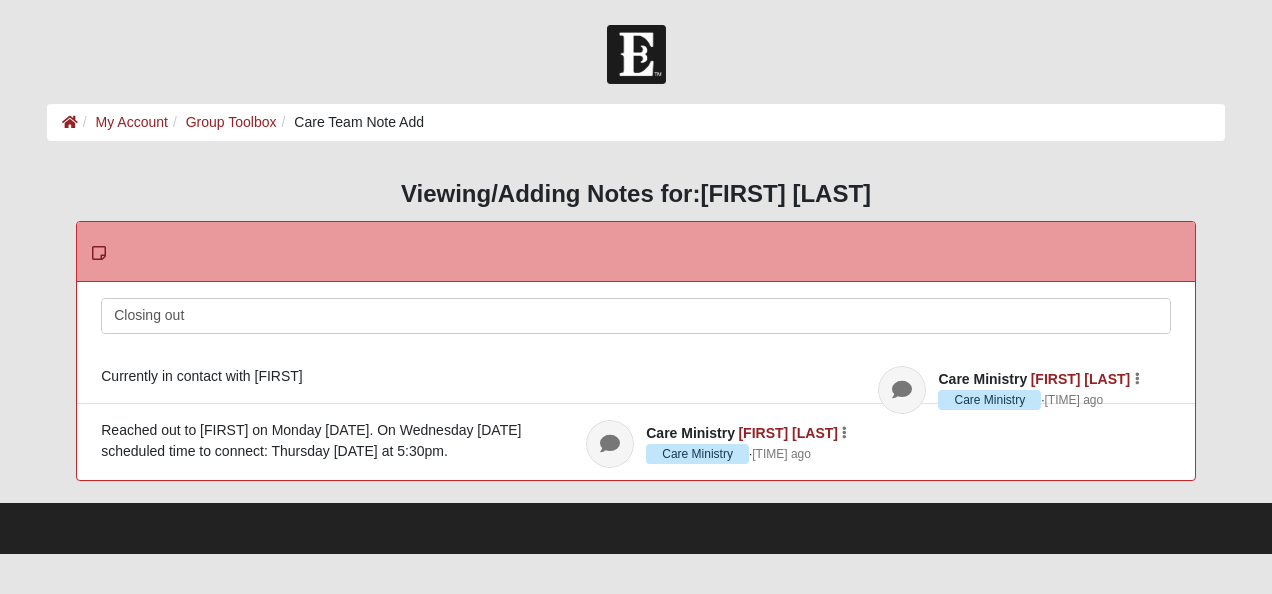 click on "Closing out" at bounding box center [635, 343] 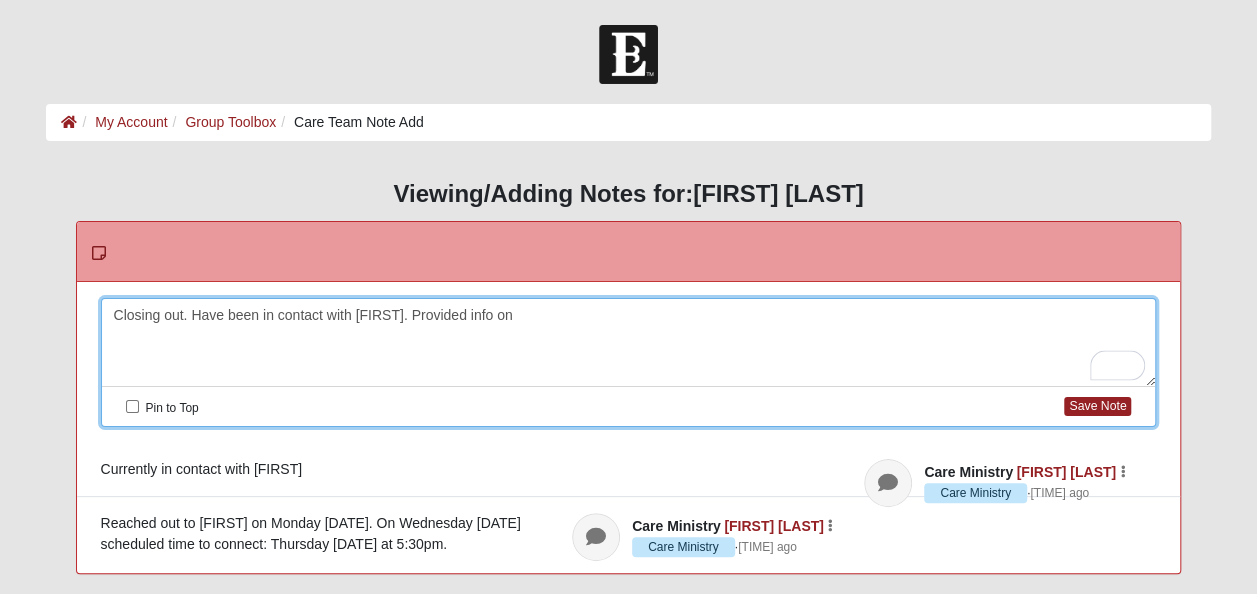 click on "Closing out.  Have been in contact with Allison.  Provided info on" at bounding box center [629, 343] 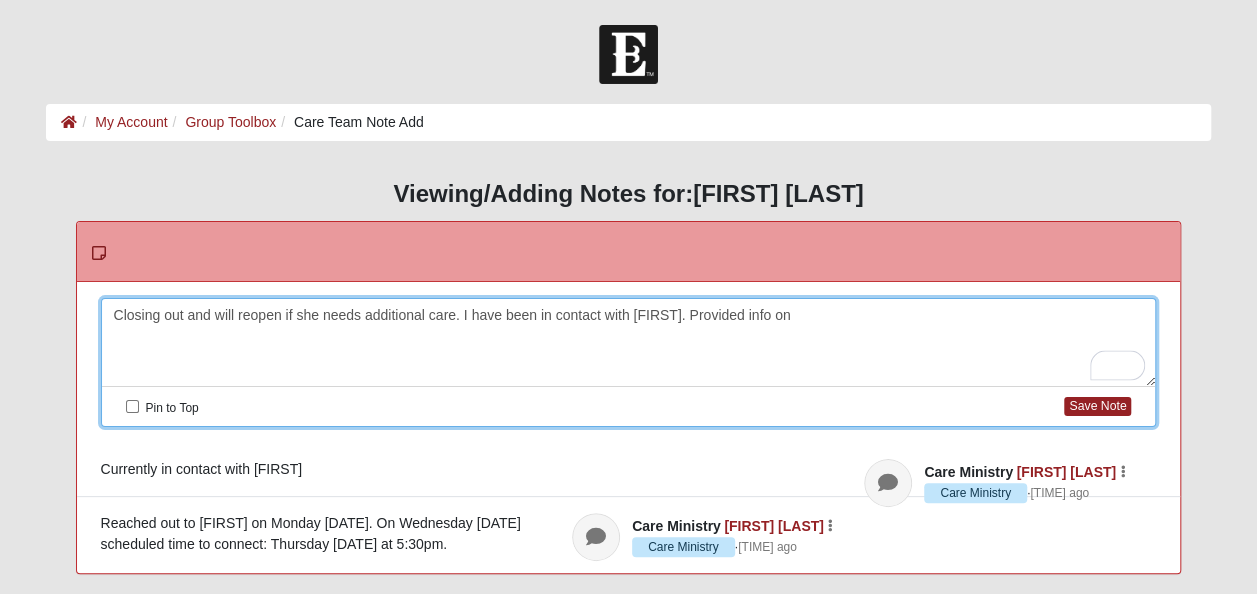 click on "Closing out and will reopen if she needs additional care. I have been in contact with Allison.  Provided info on" at bounding box center [629, 343] 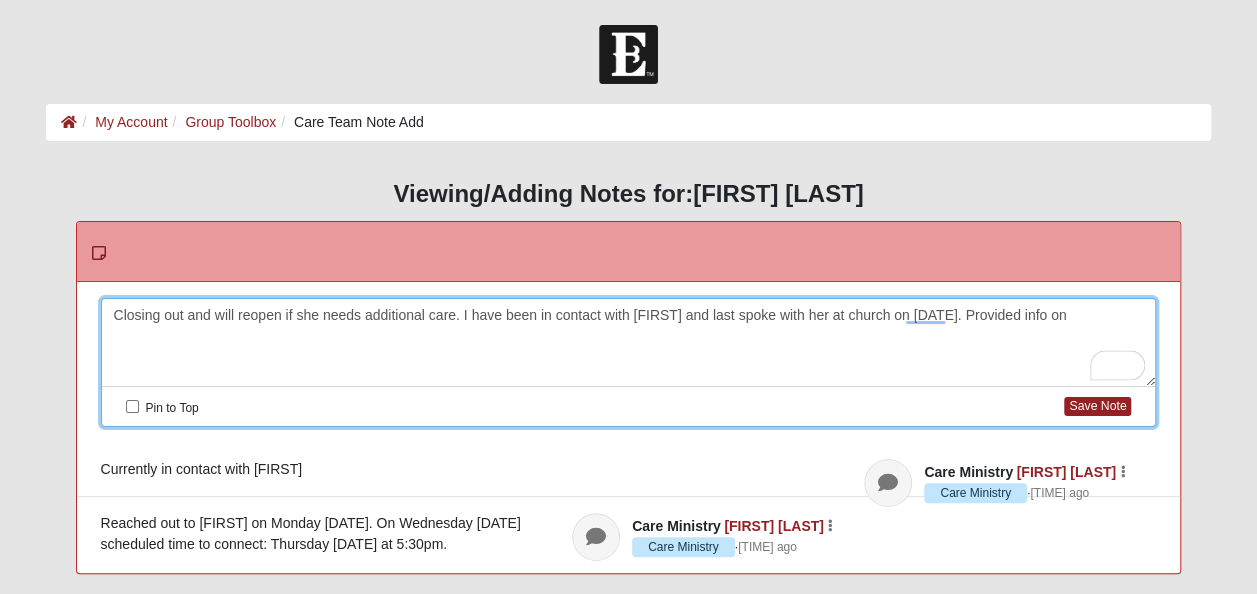 drag, startPoint x: 1062, startPoint y: 311, endPoint x: 958, endPoint y: 314, distance: 104.04326 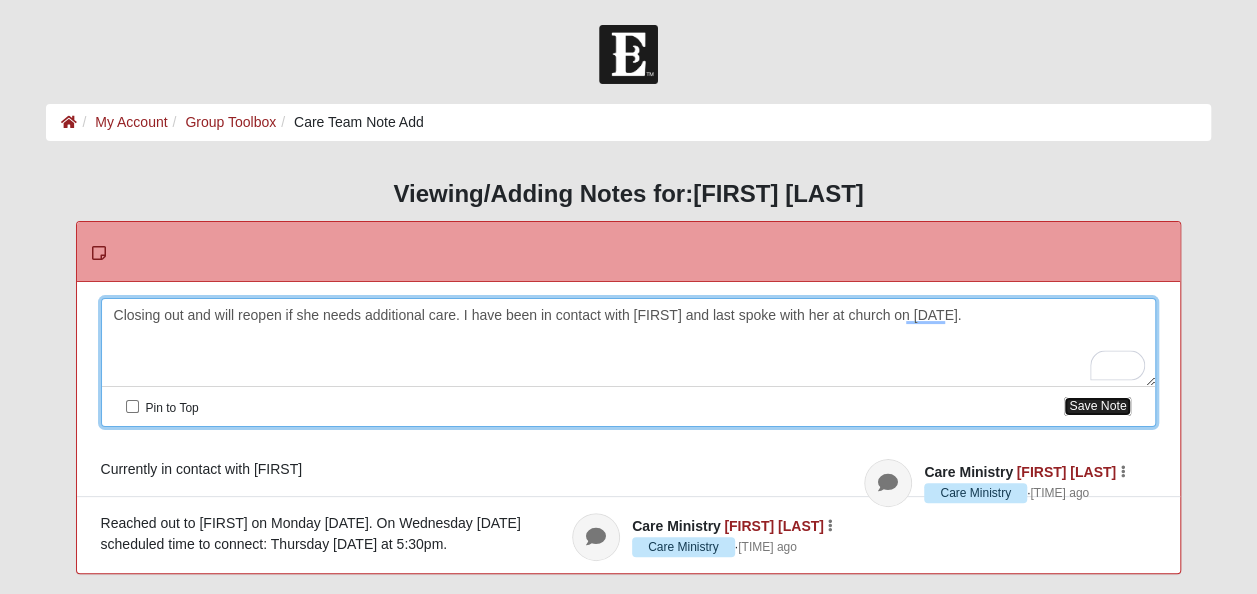 click on "Save Note" at bounding box center (1097, 406) 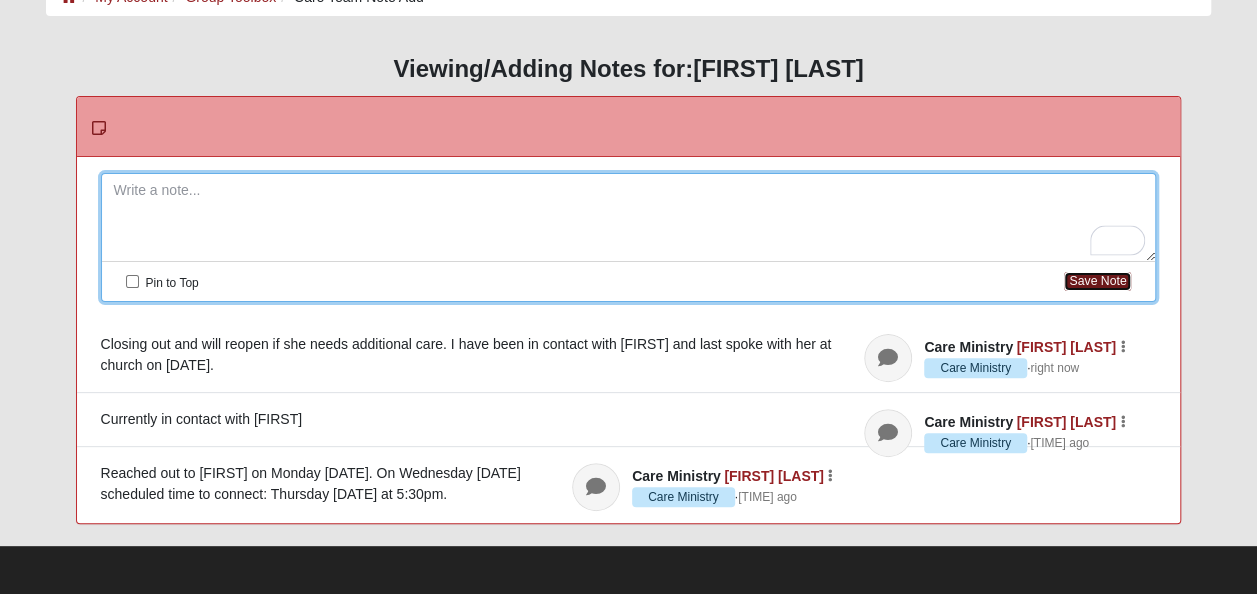 scroll, scrollTop: 0, scrollLeft: 0, axis: both 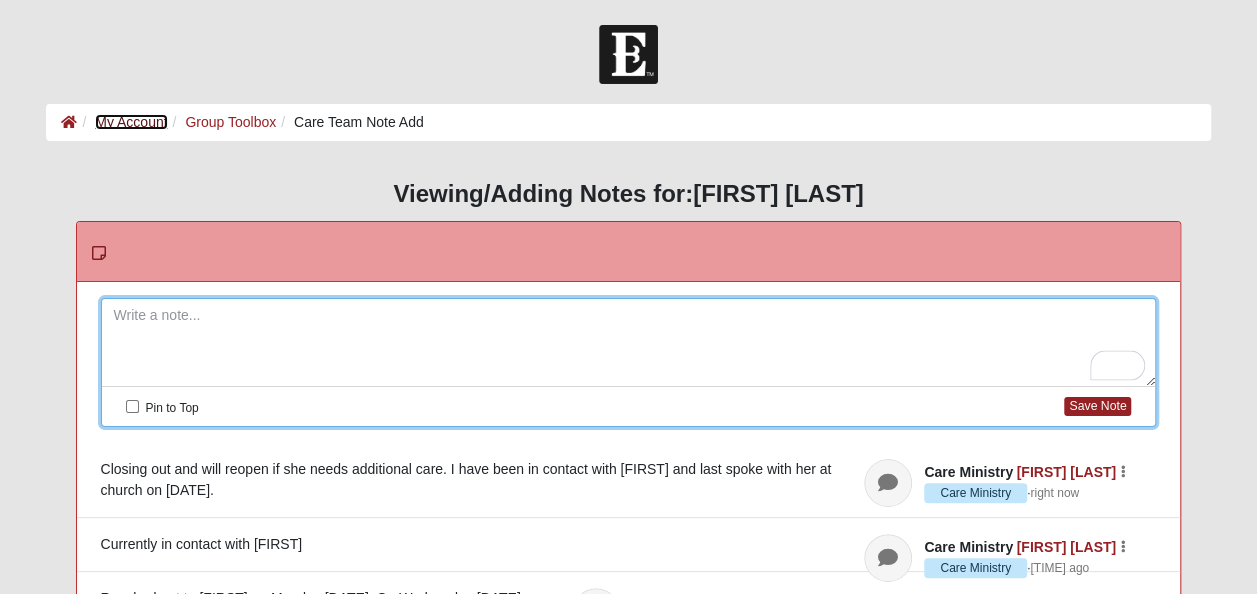 click on "My Account" at bounding box center [131, 122] 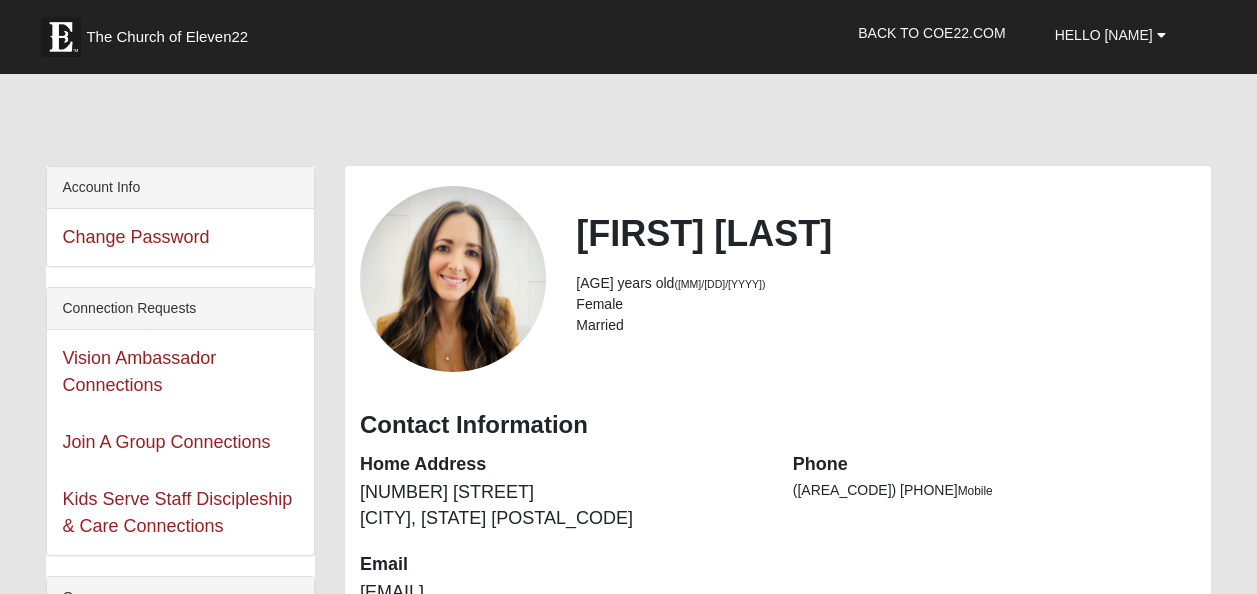 scroll, scrollTop: 0, scrollLeft: 0, axis: both 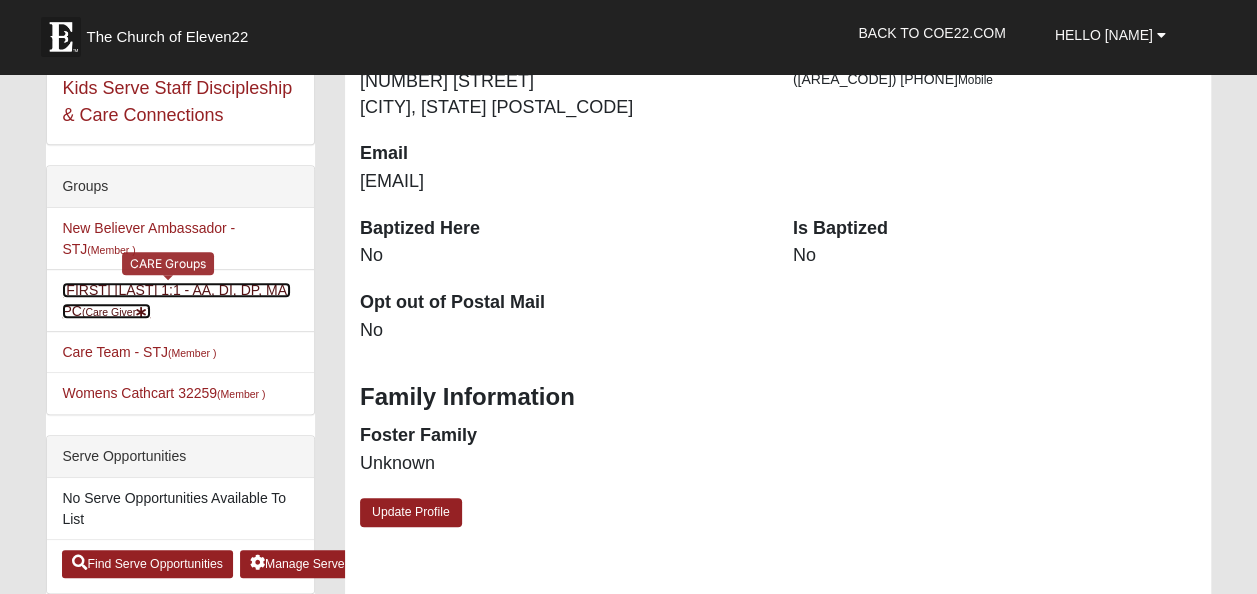 click on "[FIRST] [LAST] 1:1 - AA, DI, DP, MA, PC (Care Giver)" at bounding box center [176, 300] 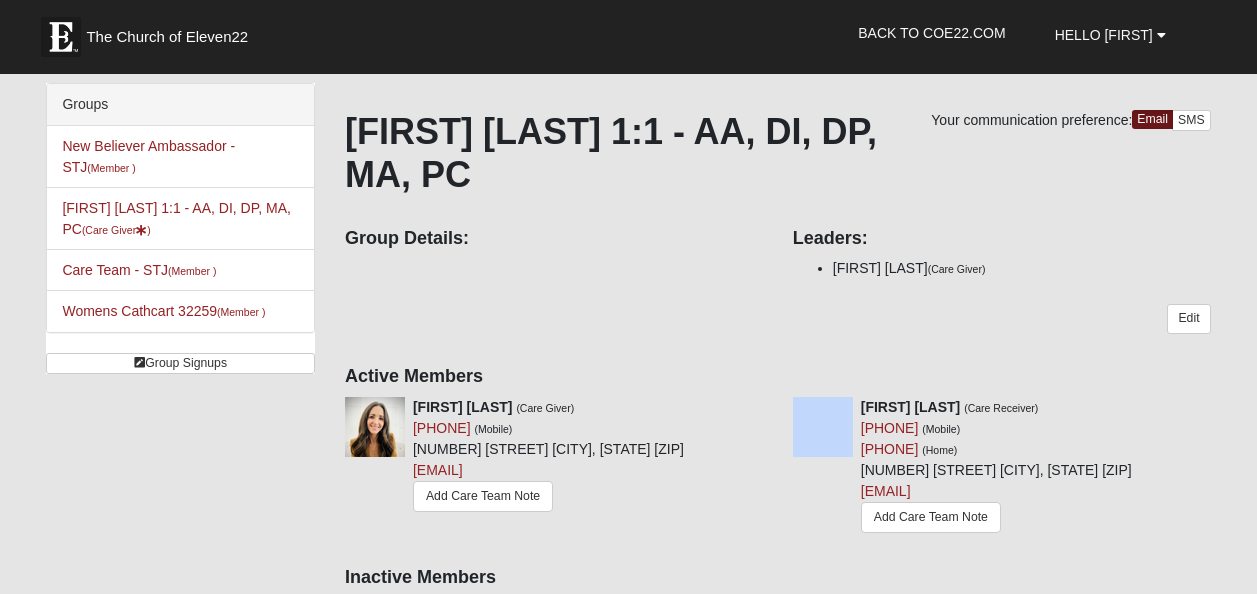 scroll, scrollTop: 0, scrollLeft: 0, axis: both 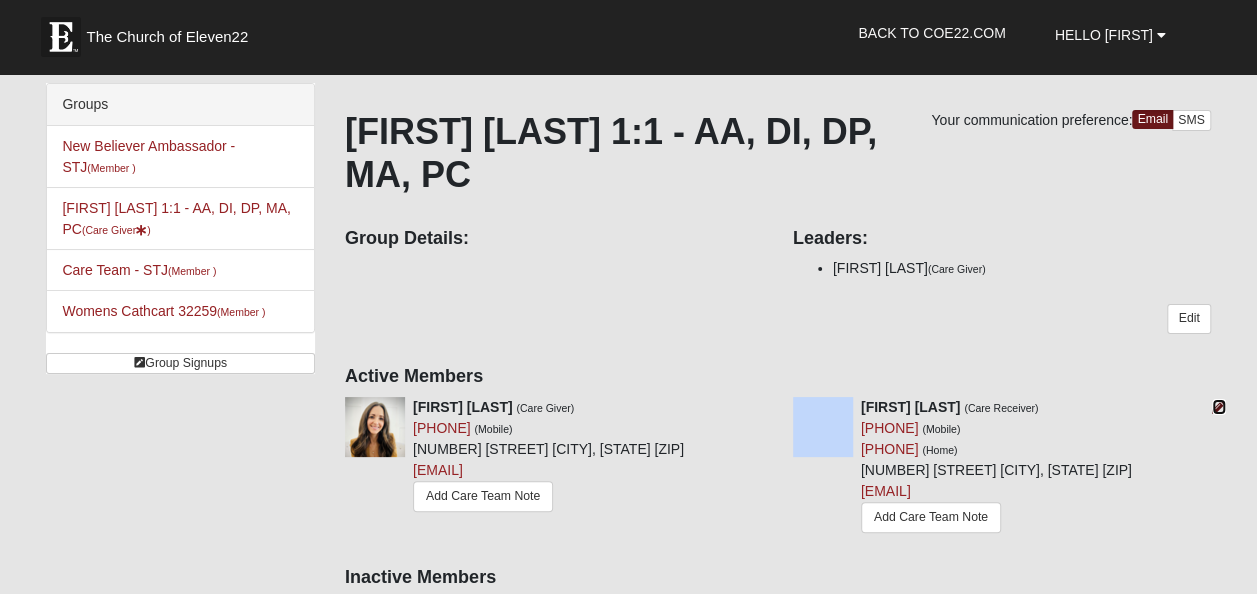 click at bounding box center [1219, 407] 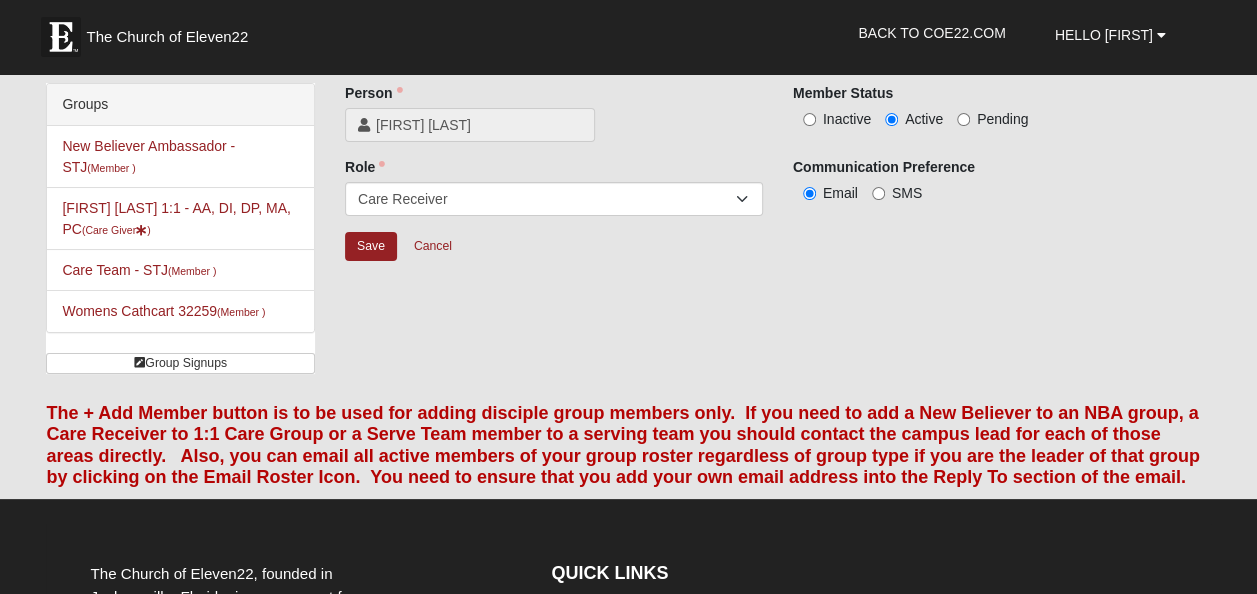 click on "Inactive" at bounding box center (847, 119) 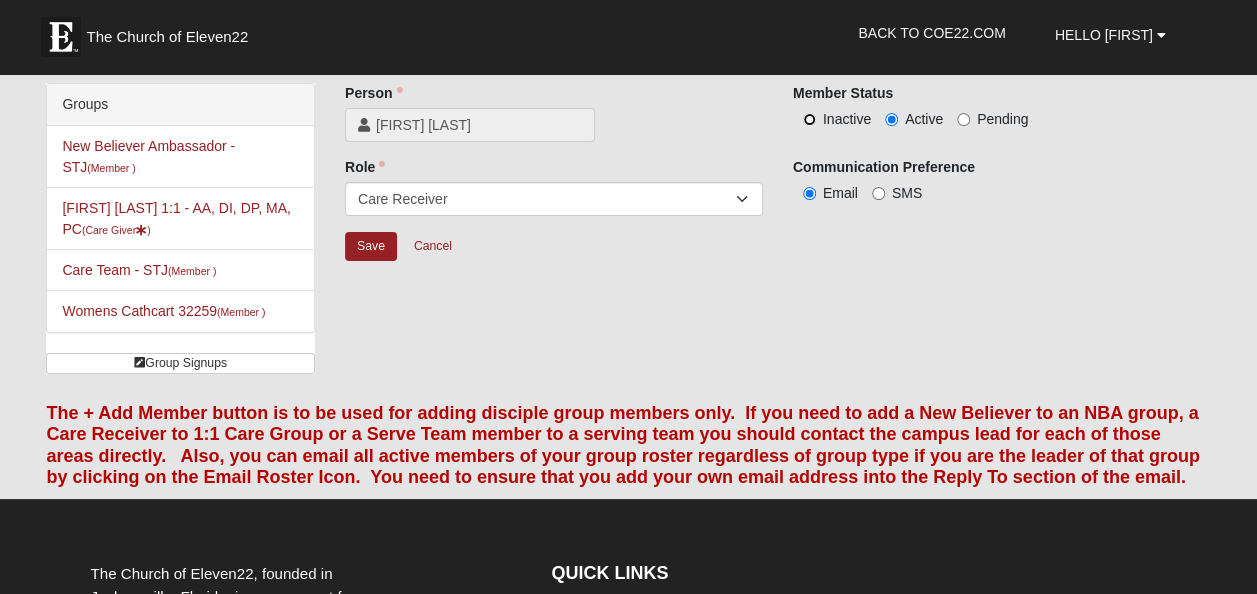 click on "Inactive" at bounding box center [809, 119] 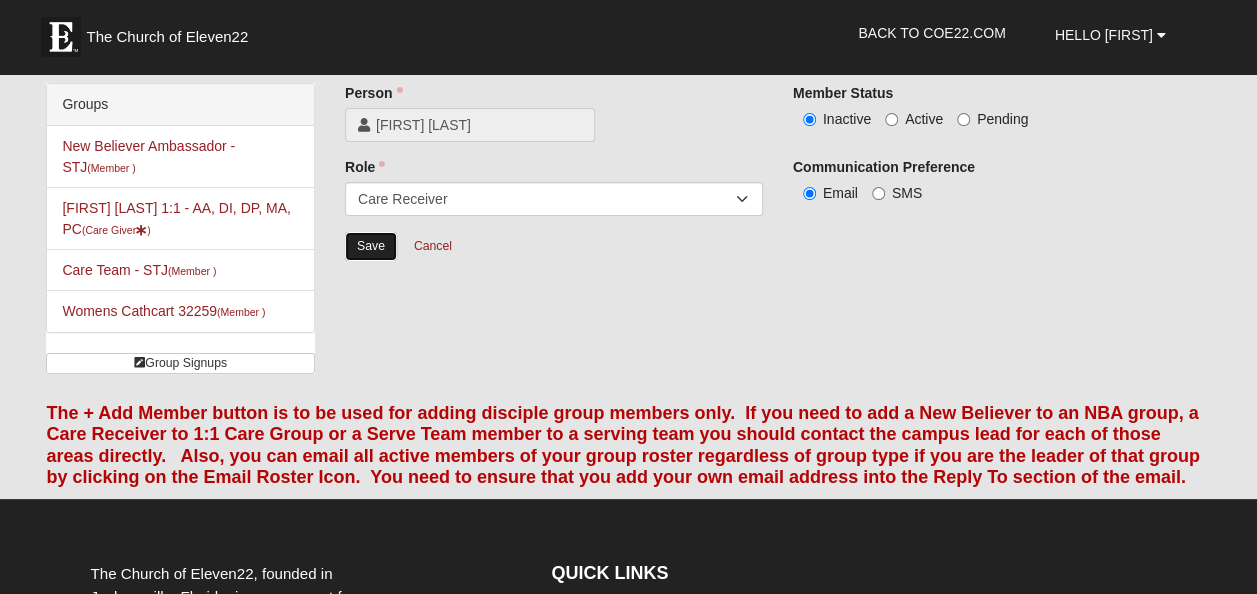 click on "Save" at bounding box center (371, 246) 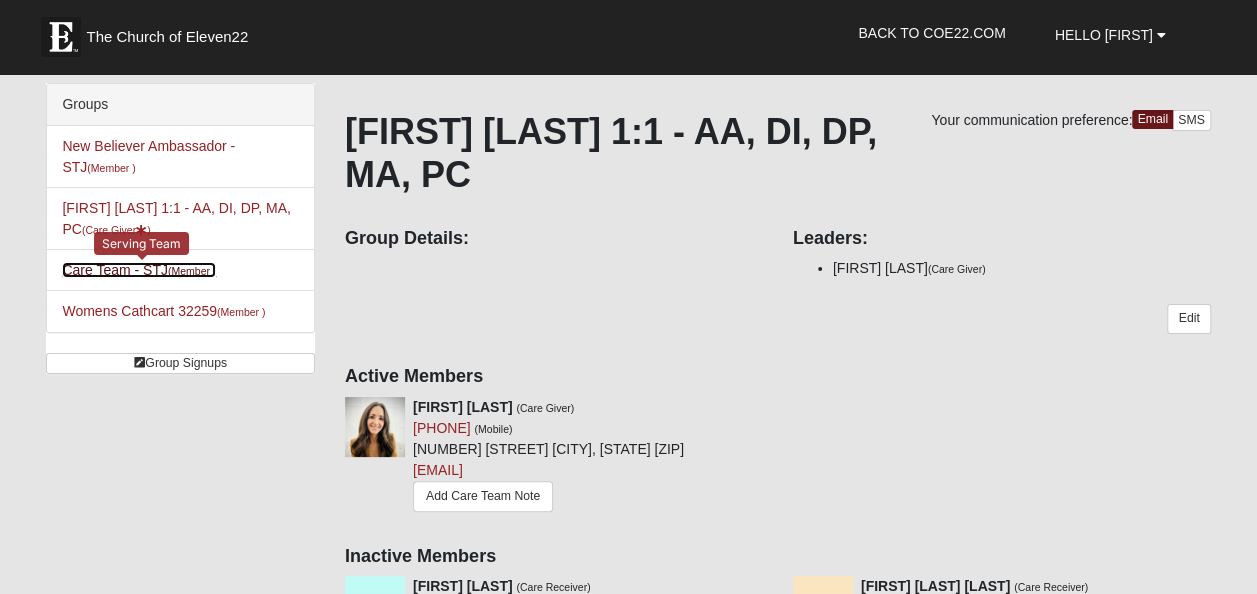 click on "Care Team - STJ  (Member        )" at bounding box center [139, 270] 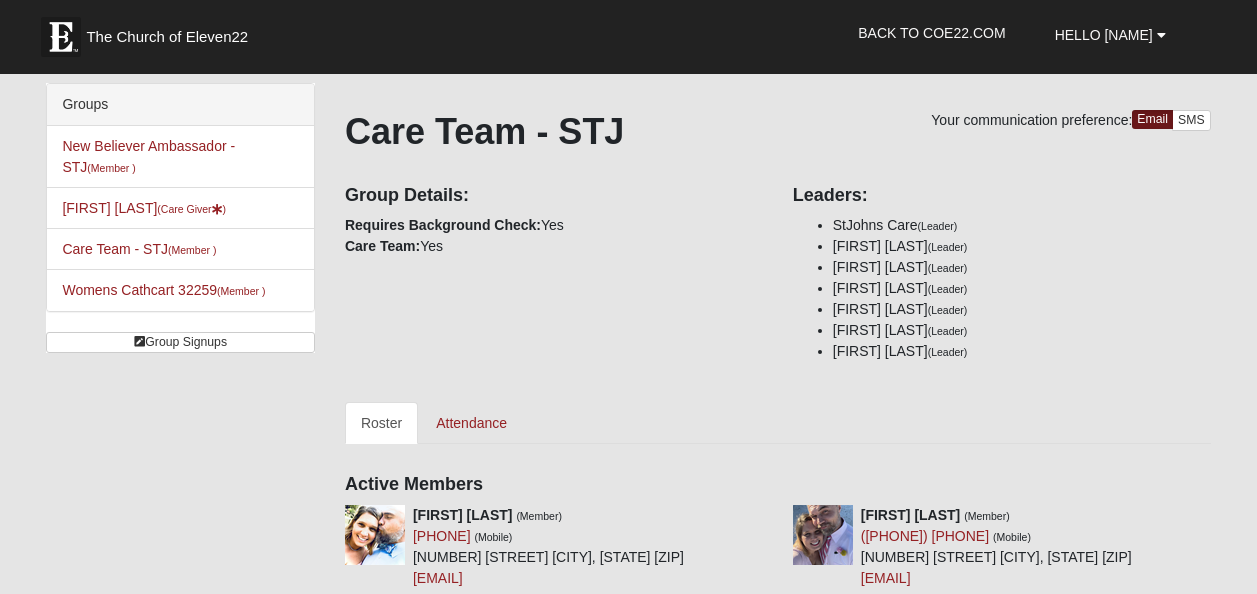 scroll, scrollTop: 0, scrollLeft: 0, axis: both 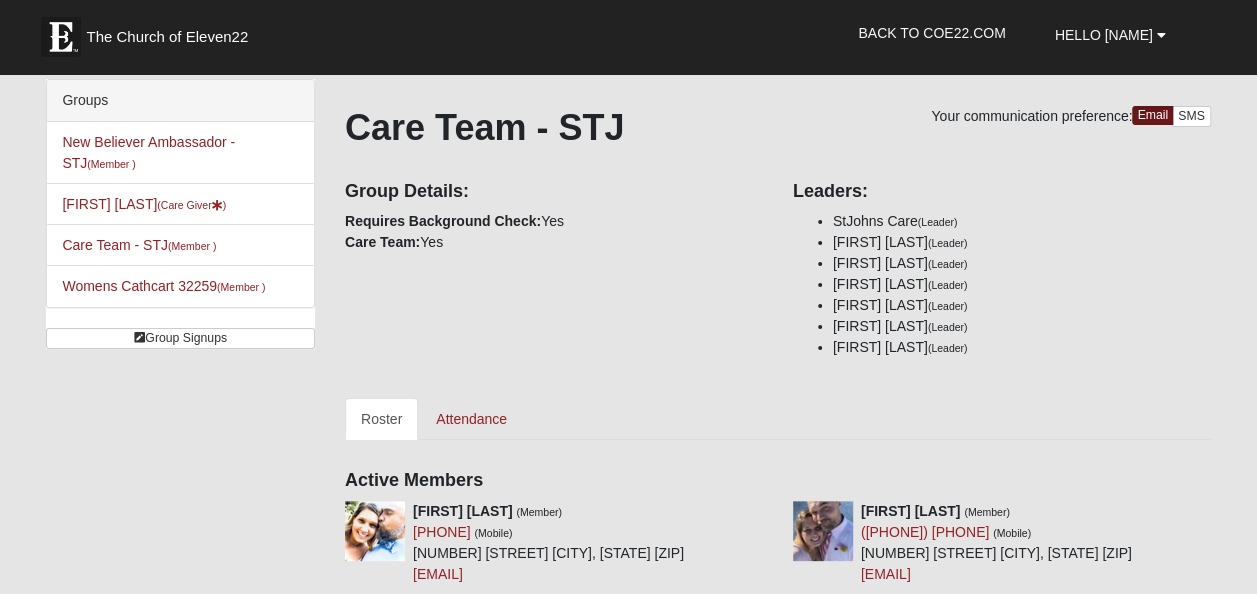 click on "[UNIT] [CITY], [STATE] [ZIP] (Member        )" at bounding box center (180, 286) 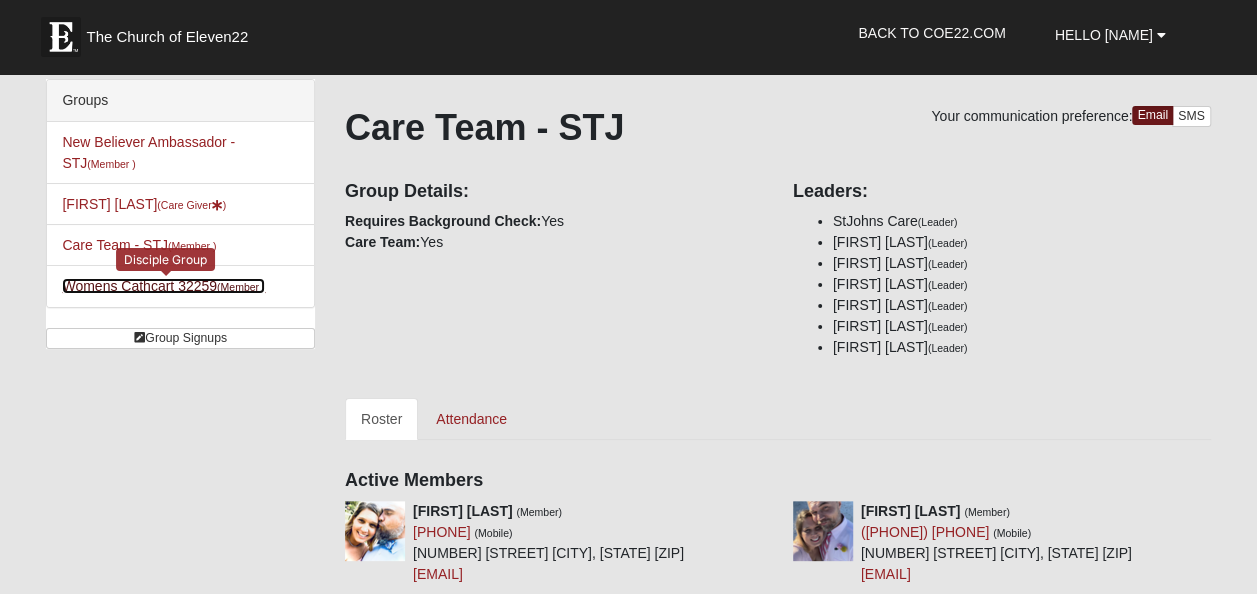 click on "[UNIT] [CITY], [STATE] [ZIP] (Member        )" at bounding box center (163, 286) 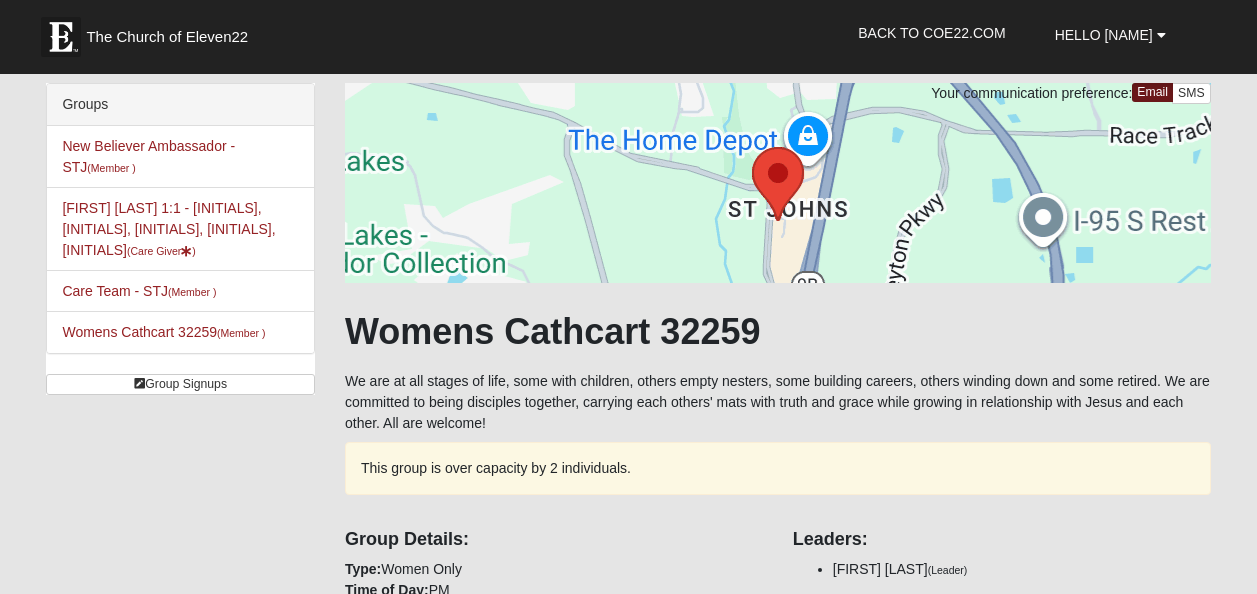 scroll, scrollTop: 0, scrollLeft: 0, axis: both 